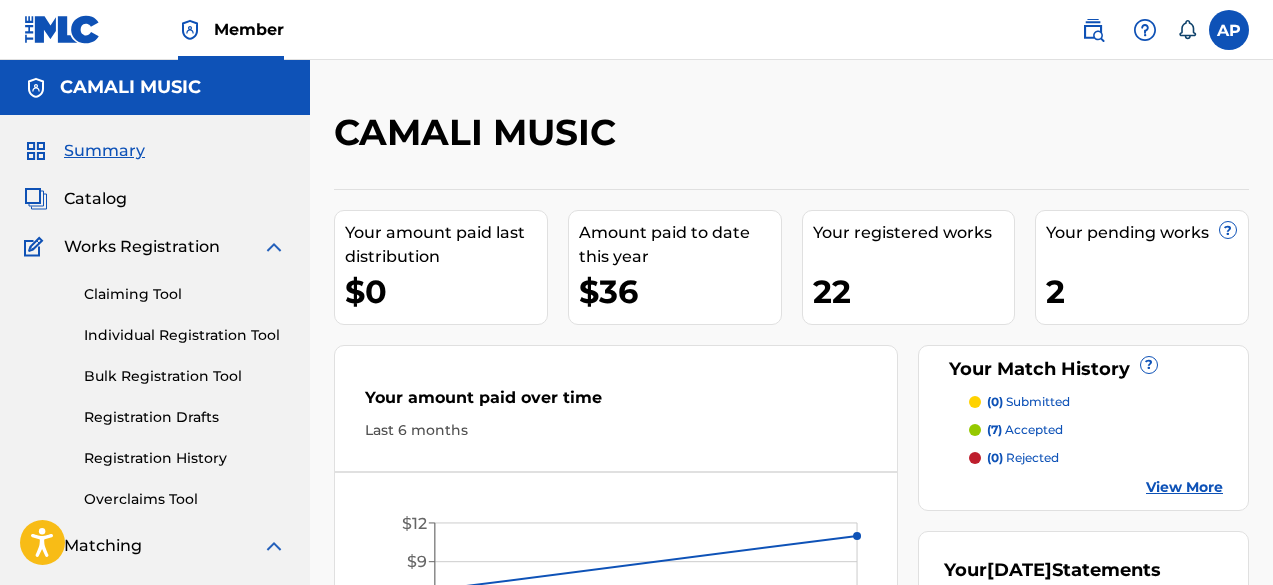 scroll, scrollTop: 0, scrollLeft: 0, axis: both 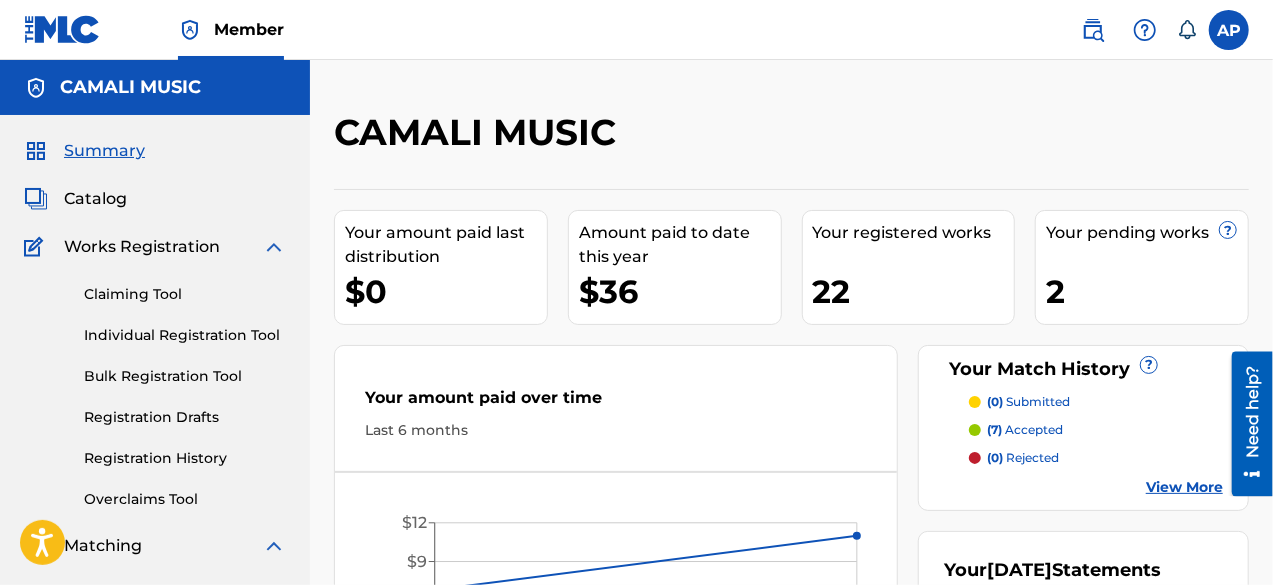 click on "Claiming Tool" at bounding box center (185, 294) 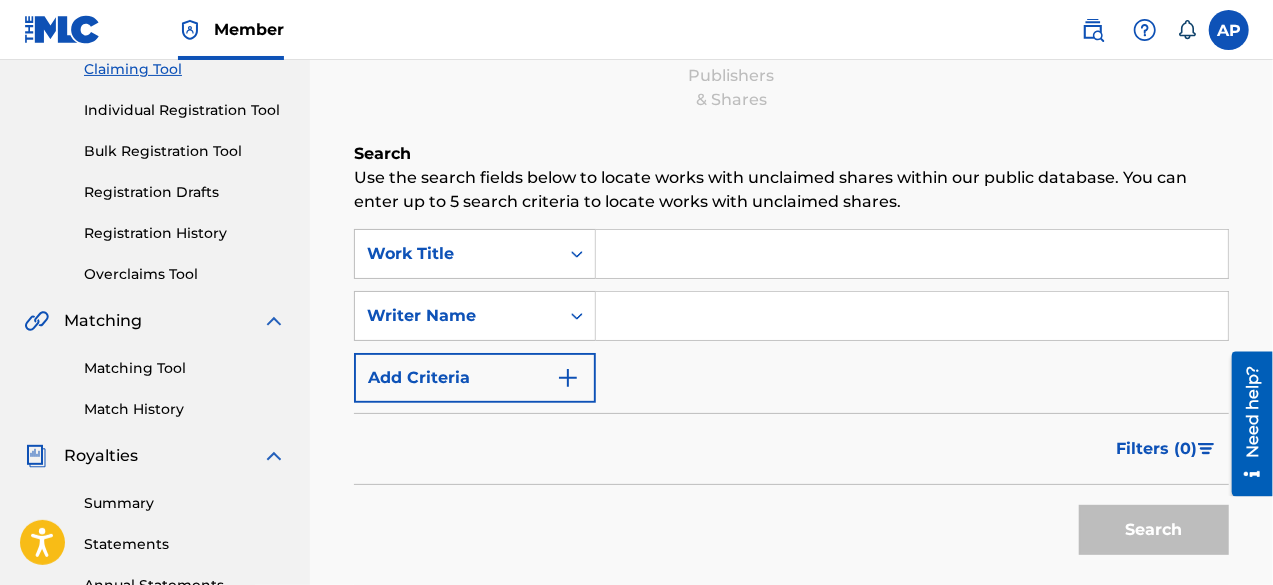 scroll, scrollTop: 223, scrollLeft: 0, axis: vertical 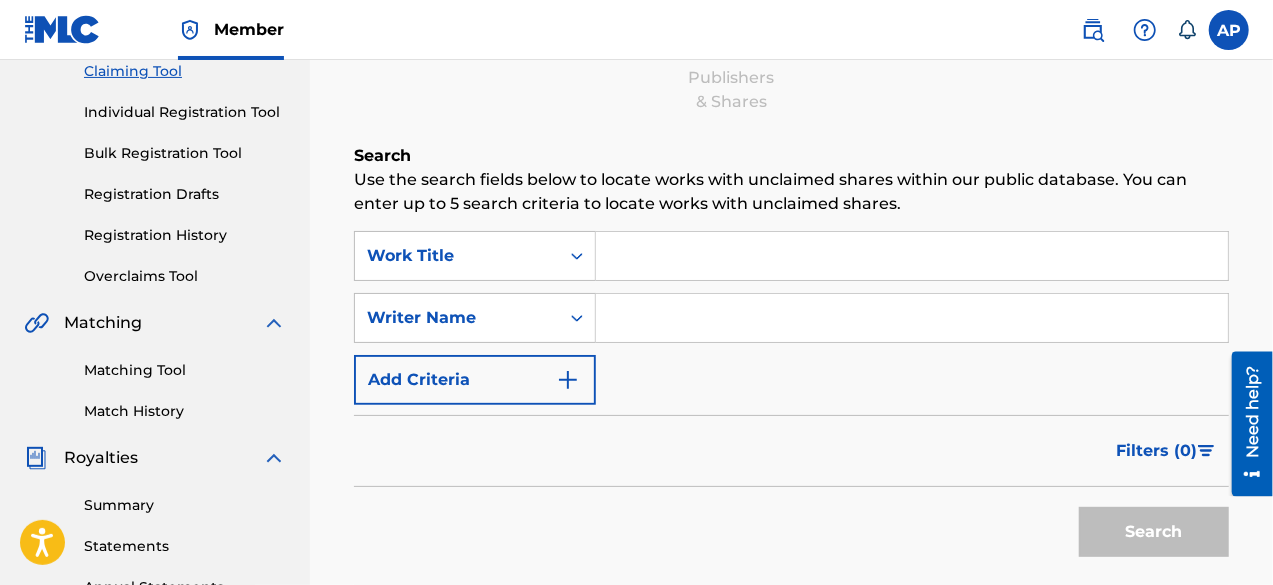 click at bounding box center (912, 256) 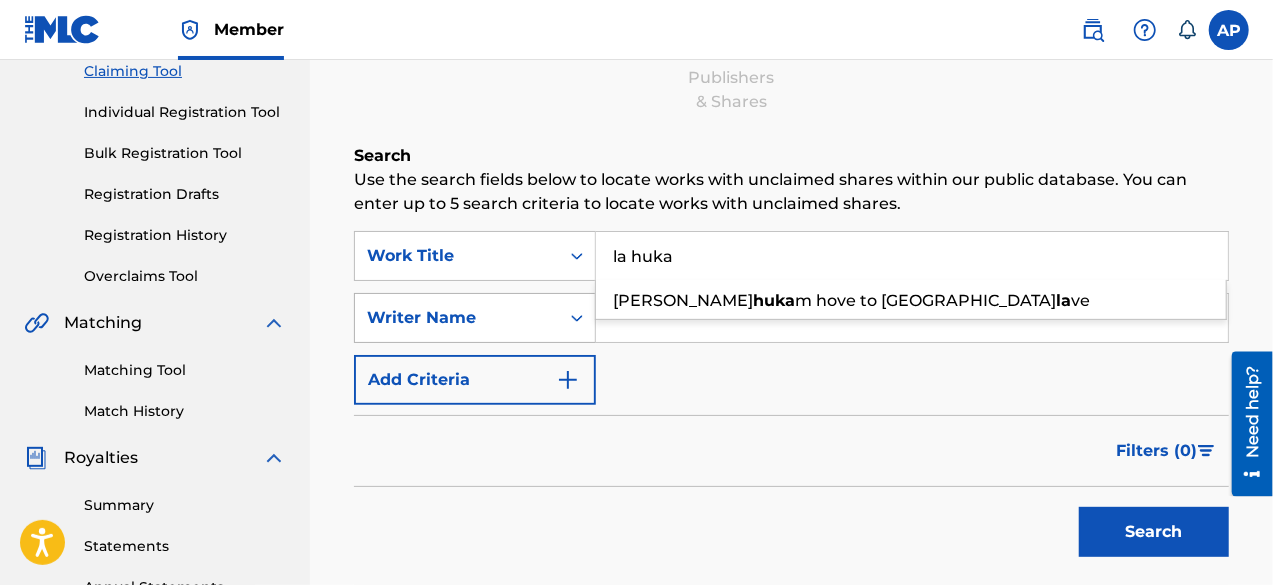 click at bounding box center [577, 318] 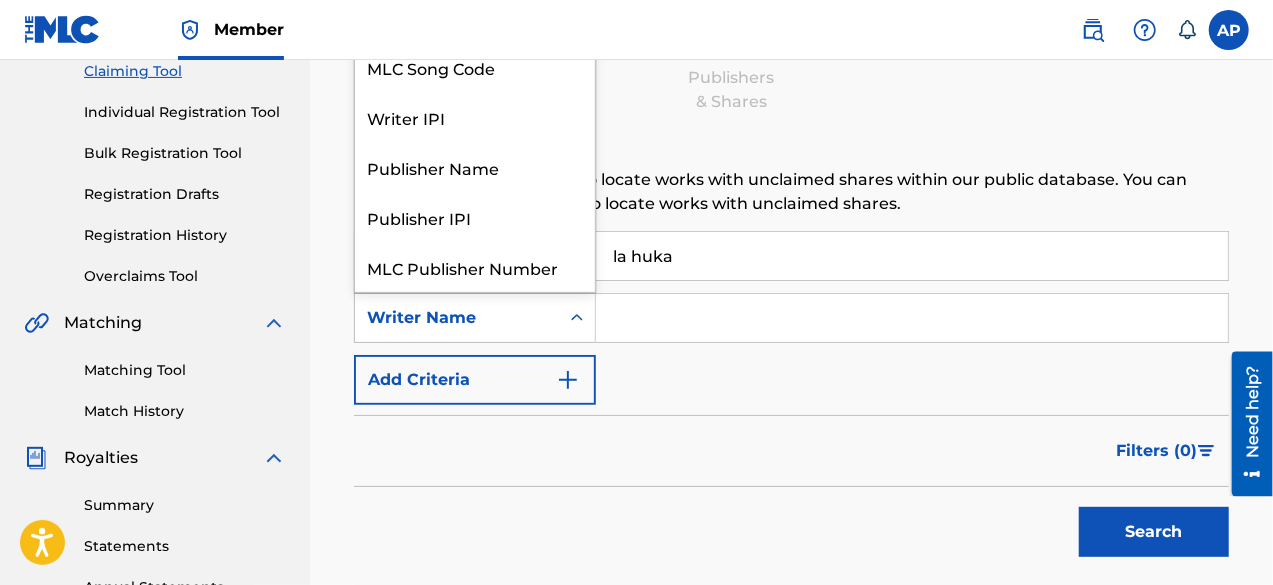 scroll, scrollTop: 50, scrollLeft: 0, axis: vertical 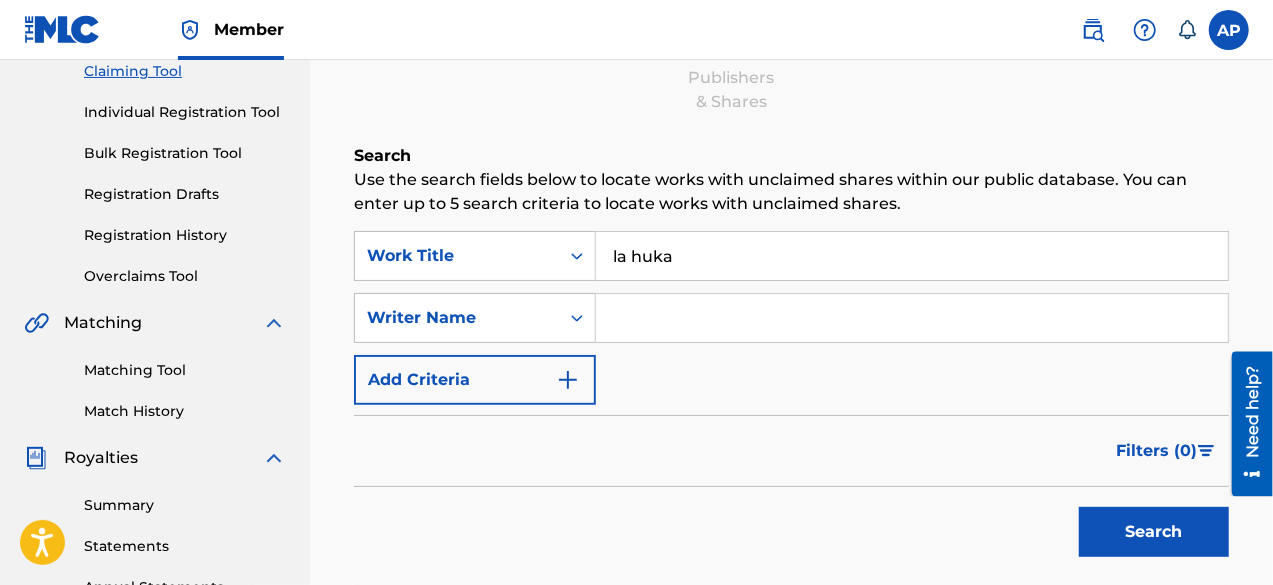 click on "la huka" at bounding box center (912, 256) 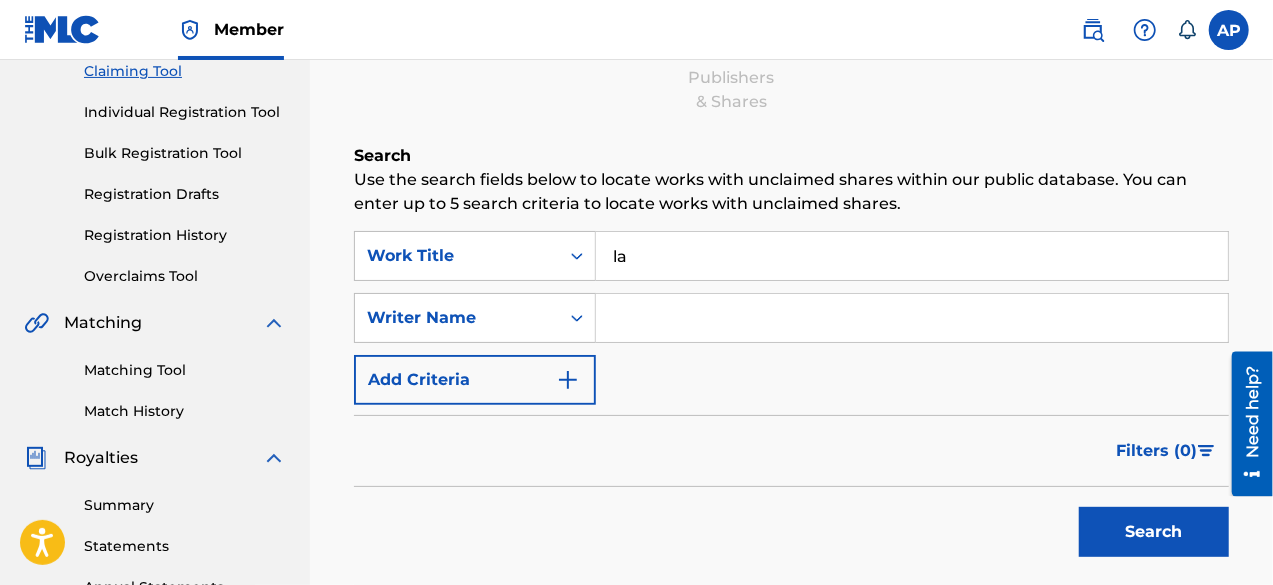 type on "l" 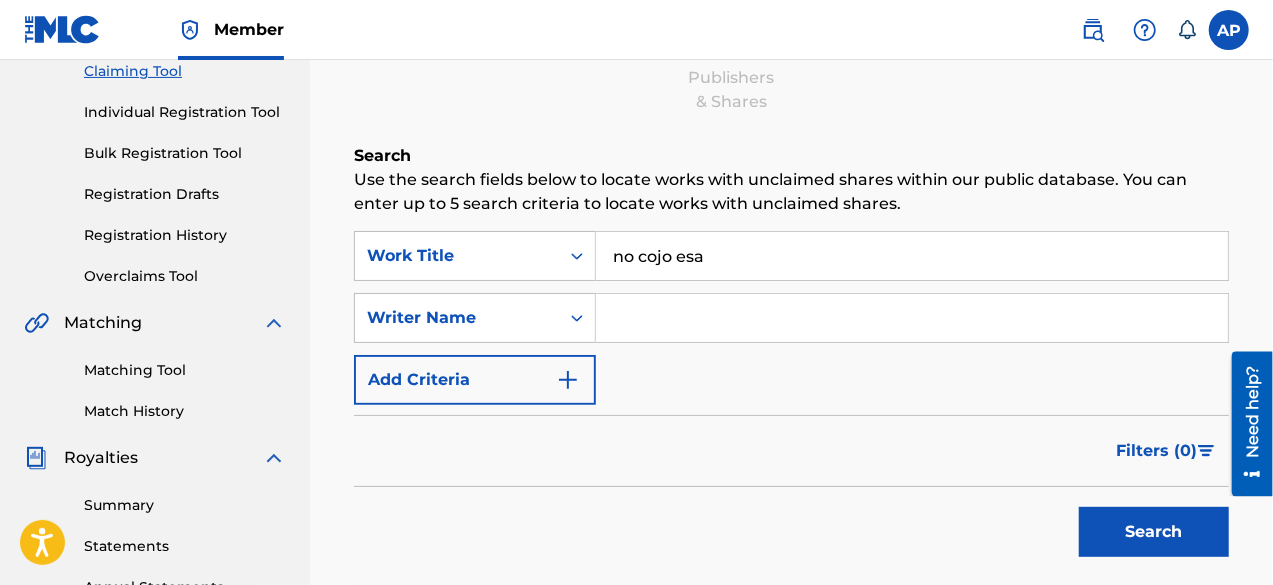 type on "no cojo esa" 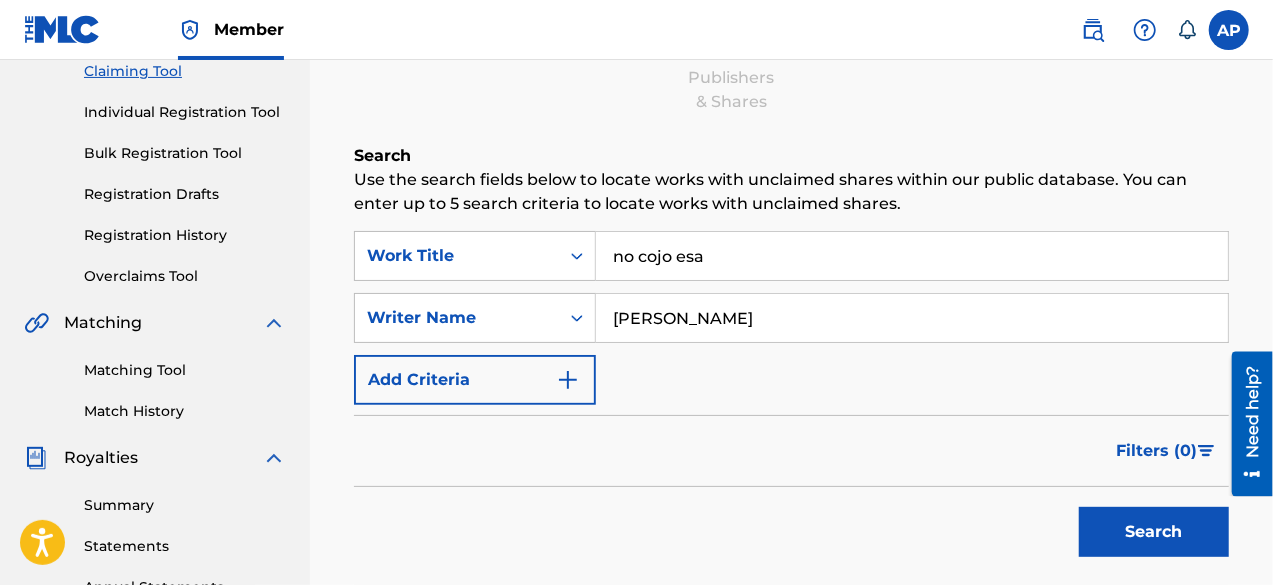 click on "Search" at bounding box center [1154, 532] 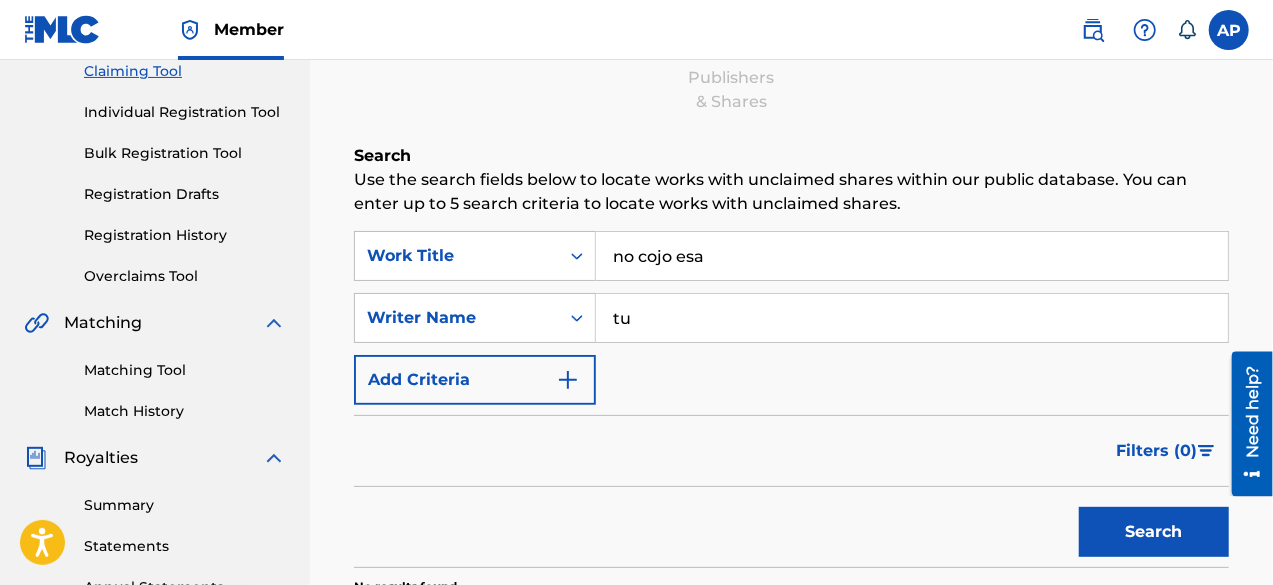 type on "t" 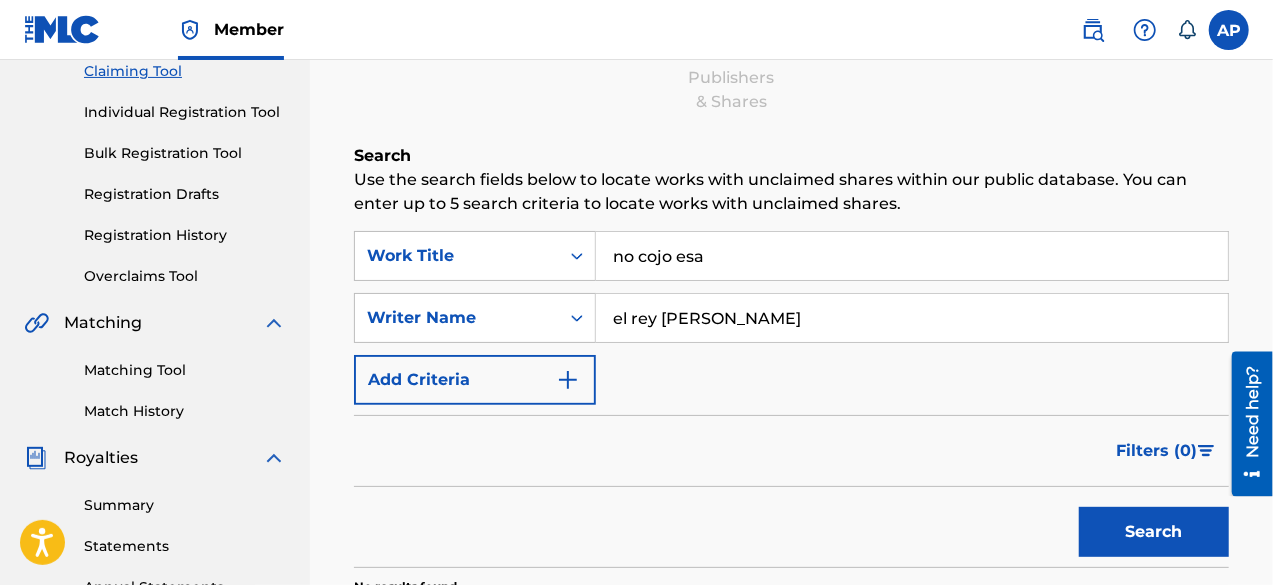 type on "el rey [PERSON_NAME]" 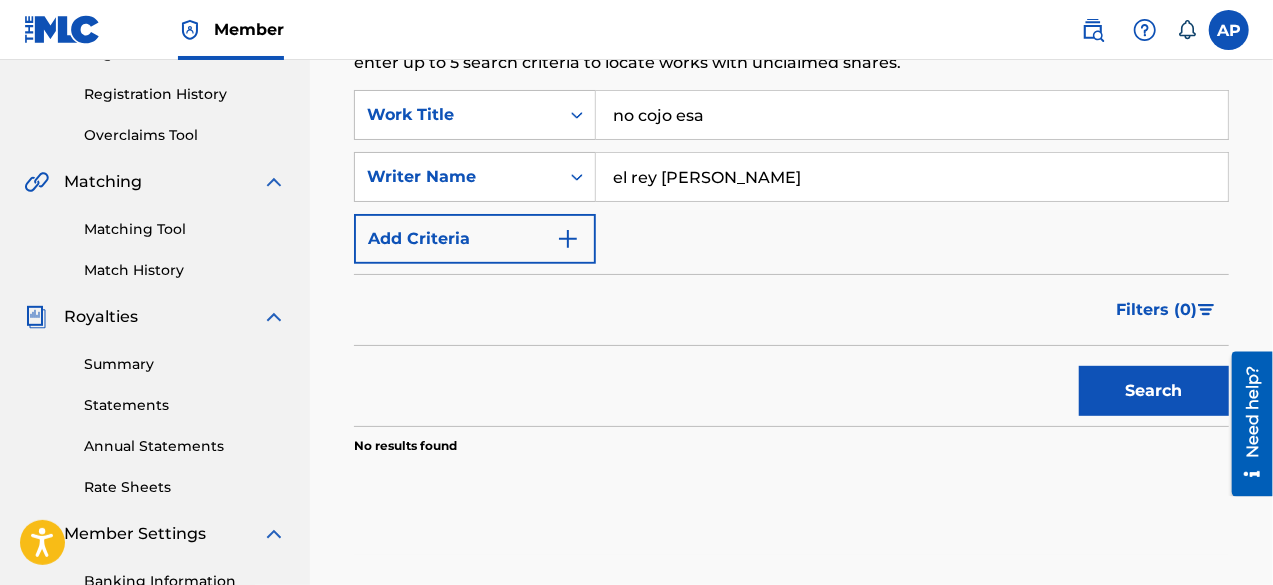 scroll, scrollTop: 382, scrollLeft: 0, axis: vertical 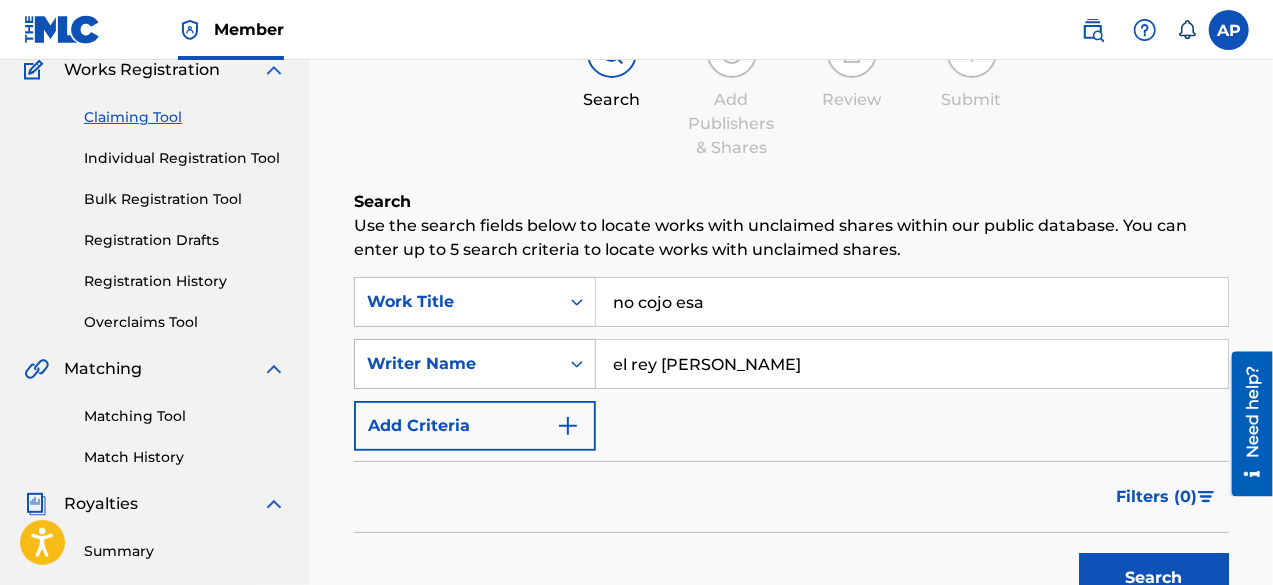 click 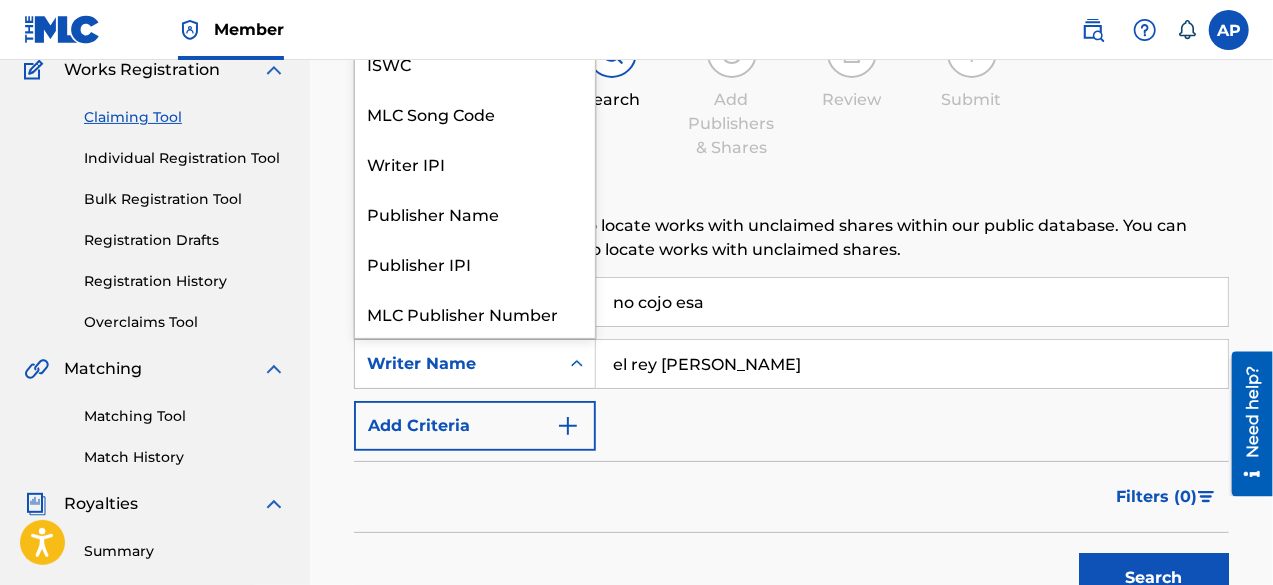 scroll, scrollTop: 50, scrollLeft: 0, axis: vertical 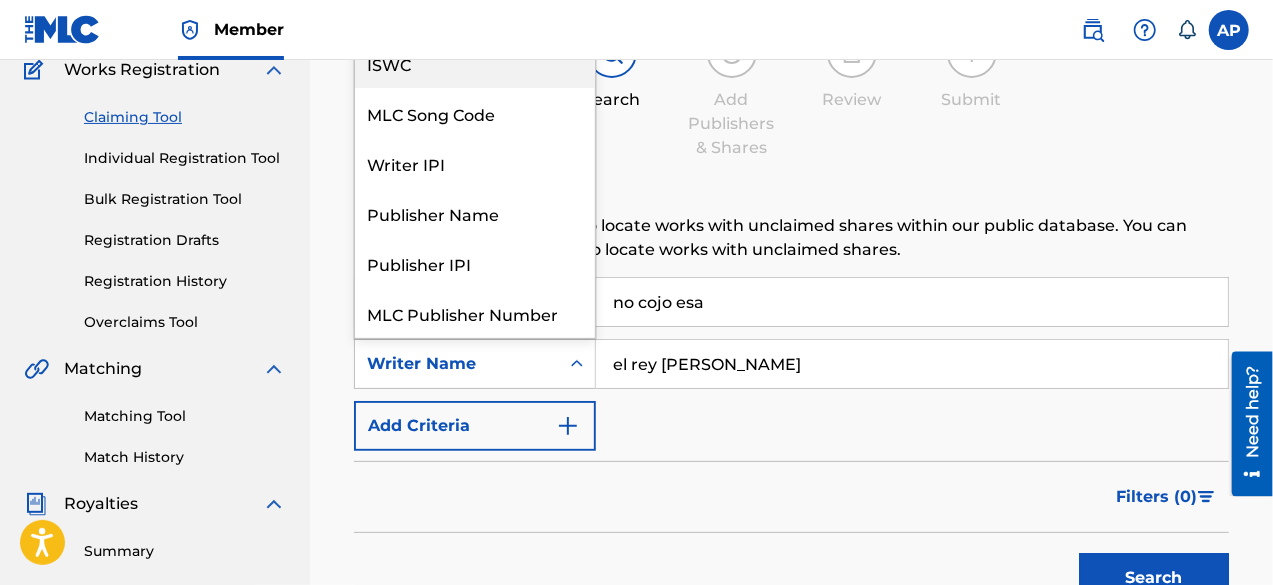 click on "ISWC" at bounding box center [475, 63] 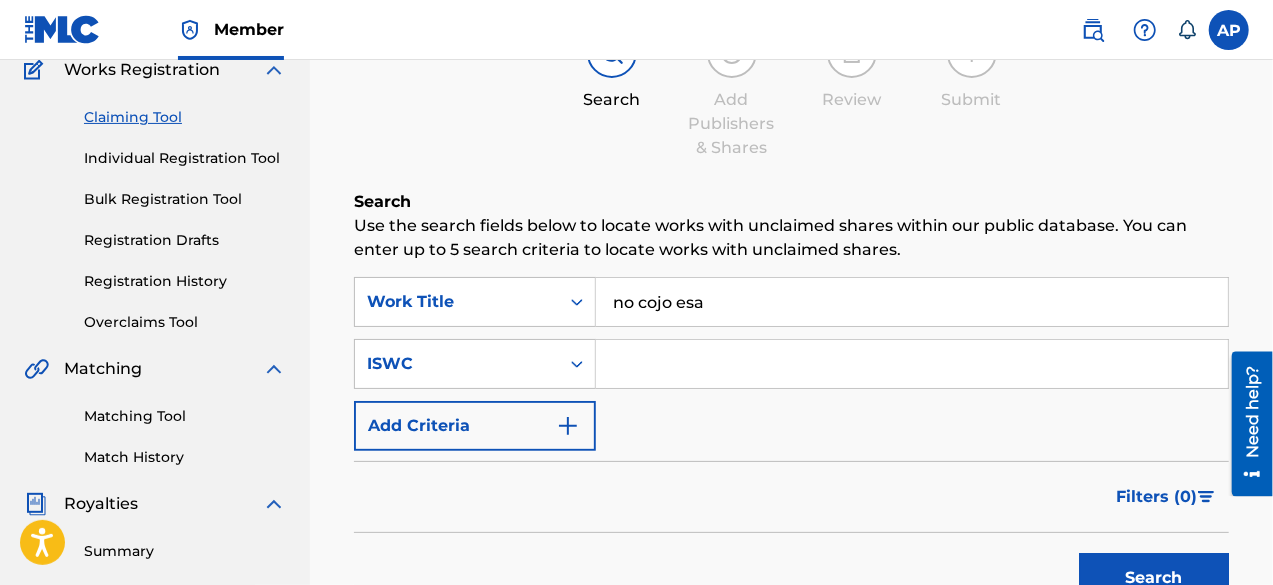 click at bounding box center [912, 364] 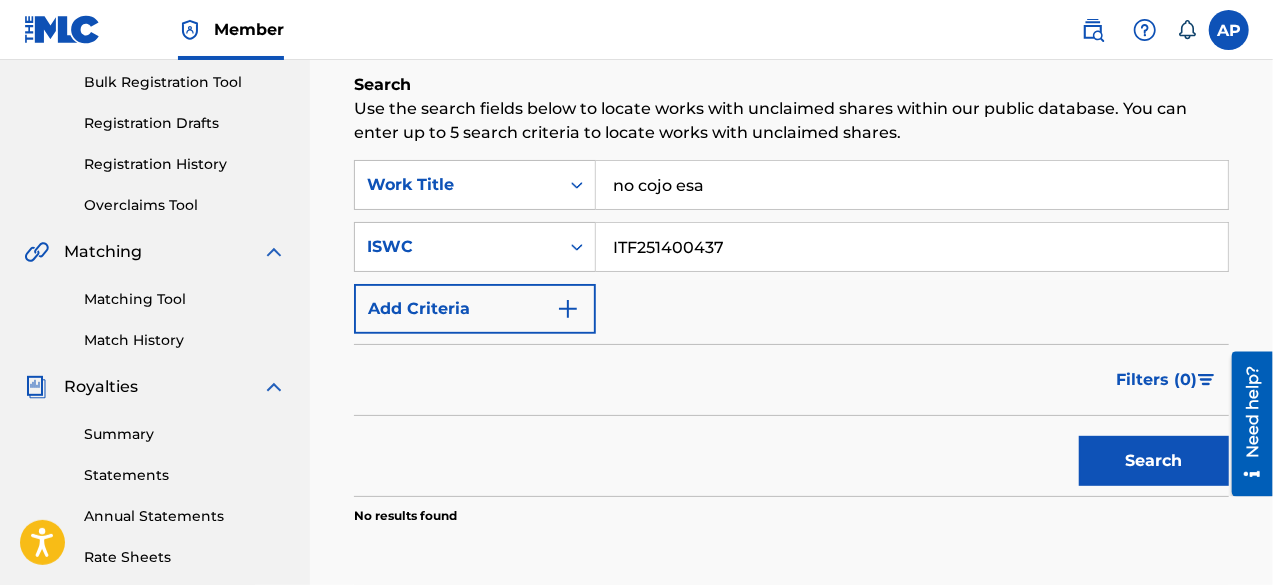 scroll, scrollTop: 296, scrollLeft: 0, axis: vertical 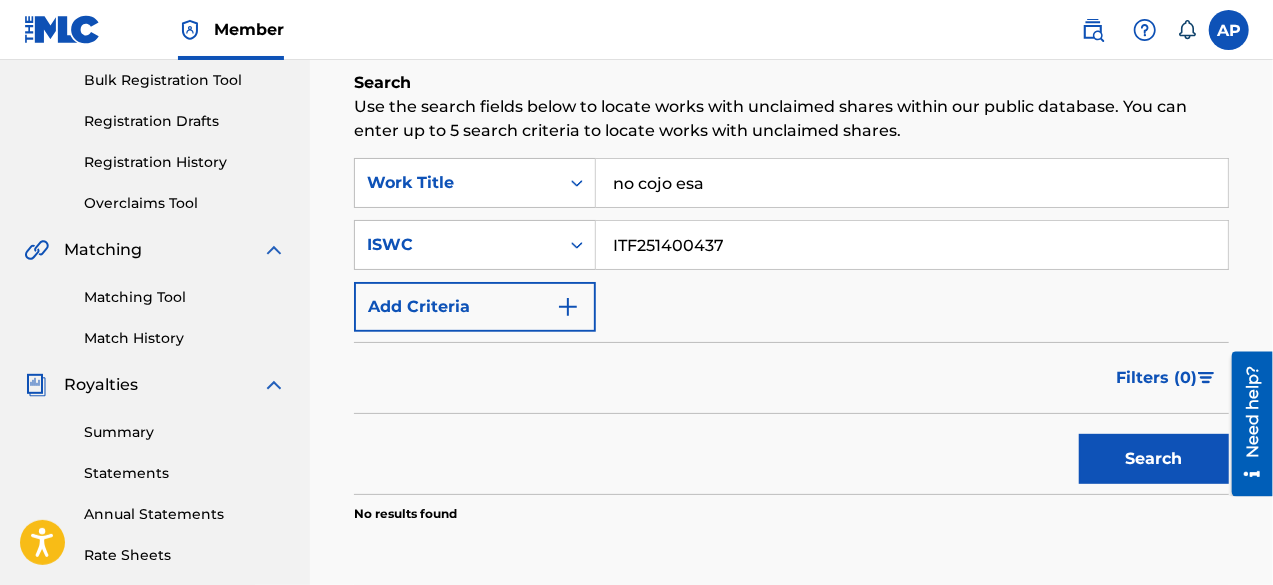 click on "Search" at bounding box center (1154, 459) 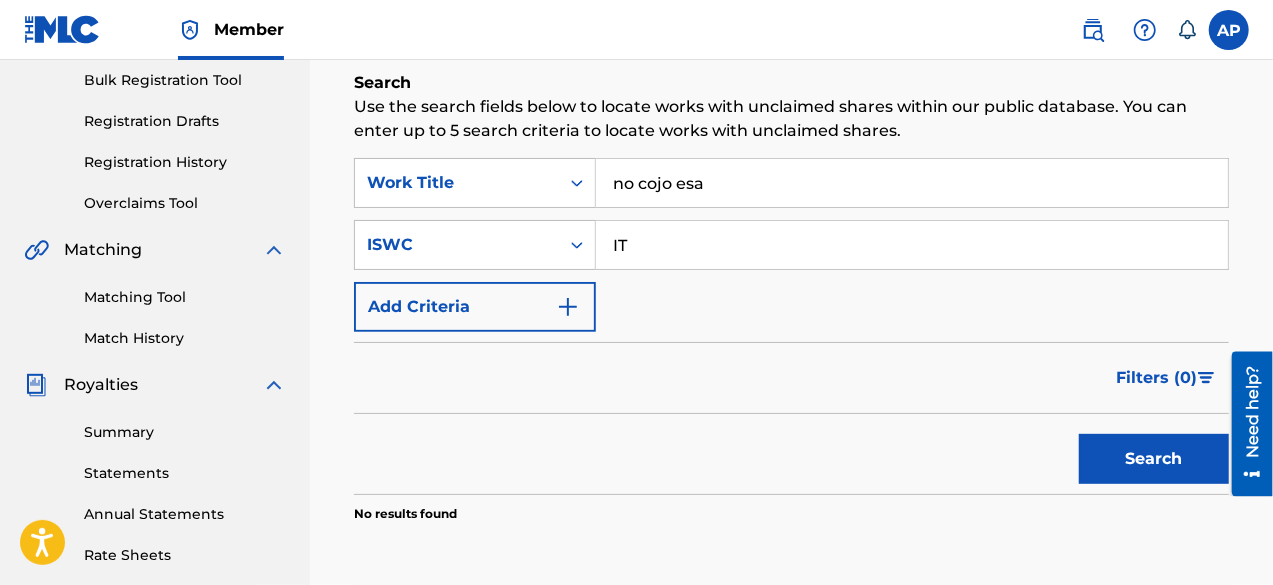 type on "I" 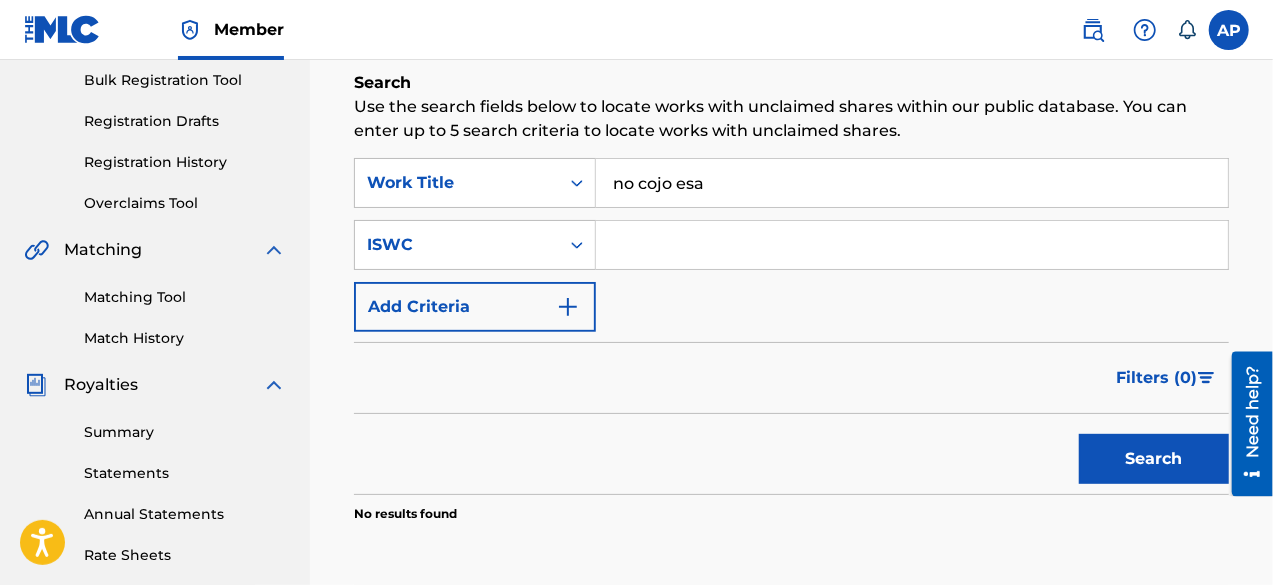 type 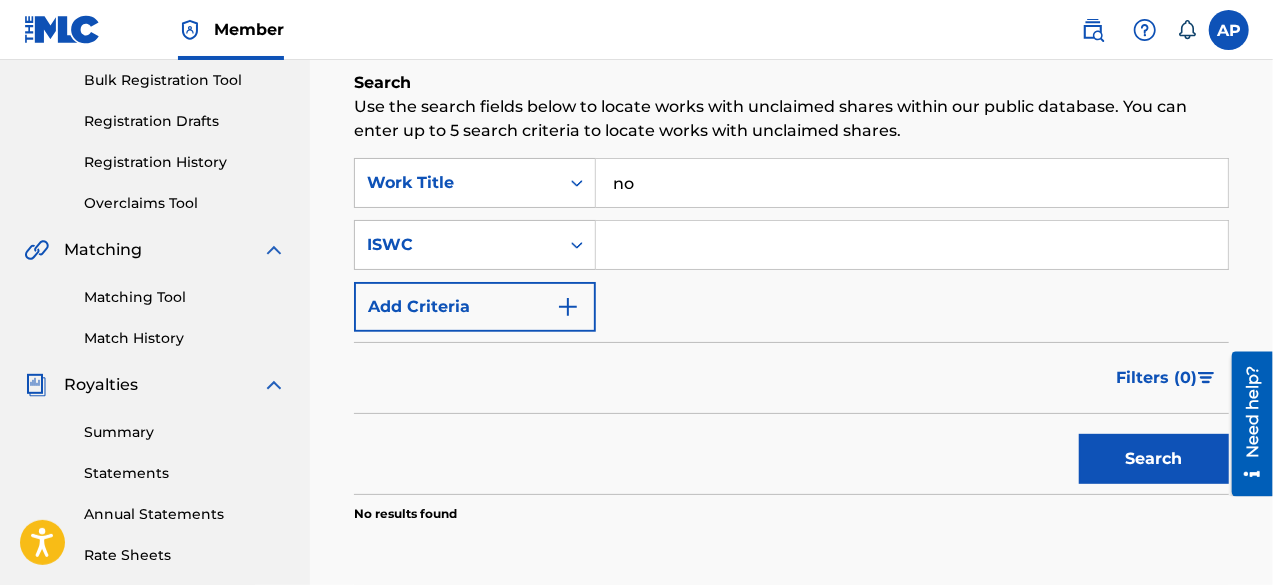 type on "n" 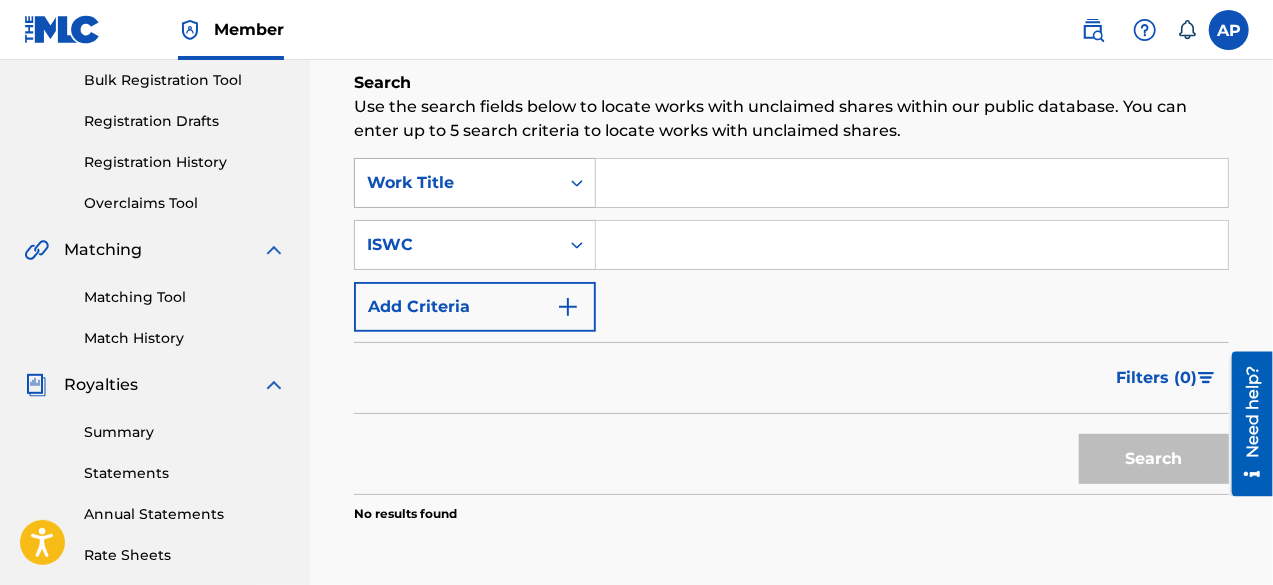 type 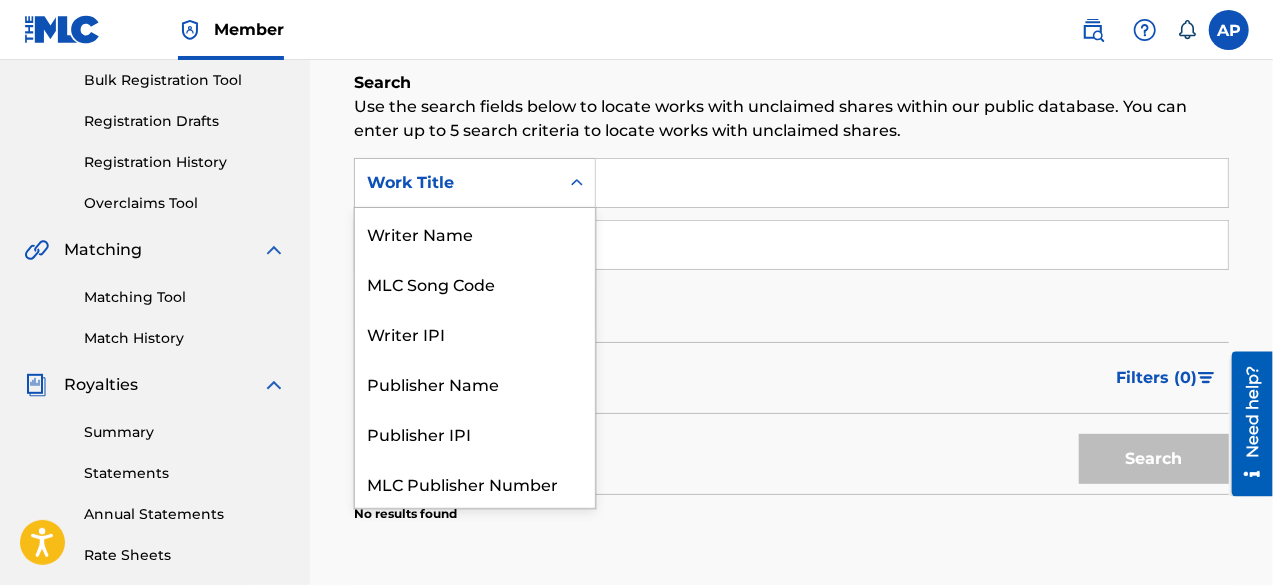 click 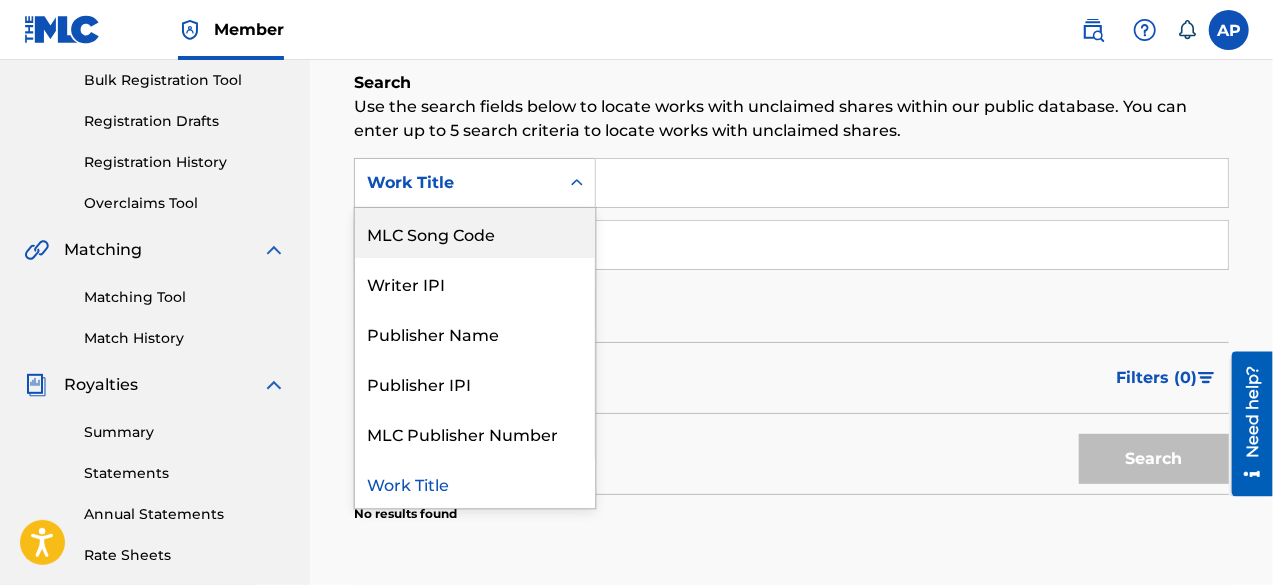scroll, scrollTop: 0, scrollLeft: 0, axis: both 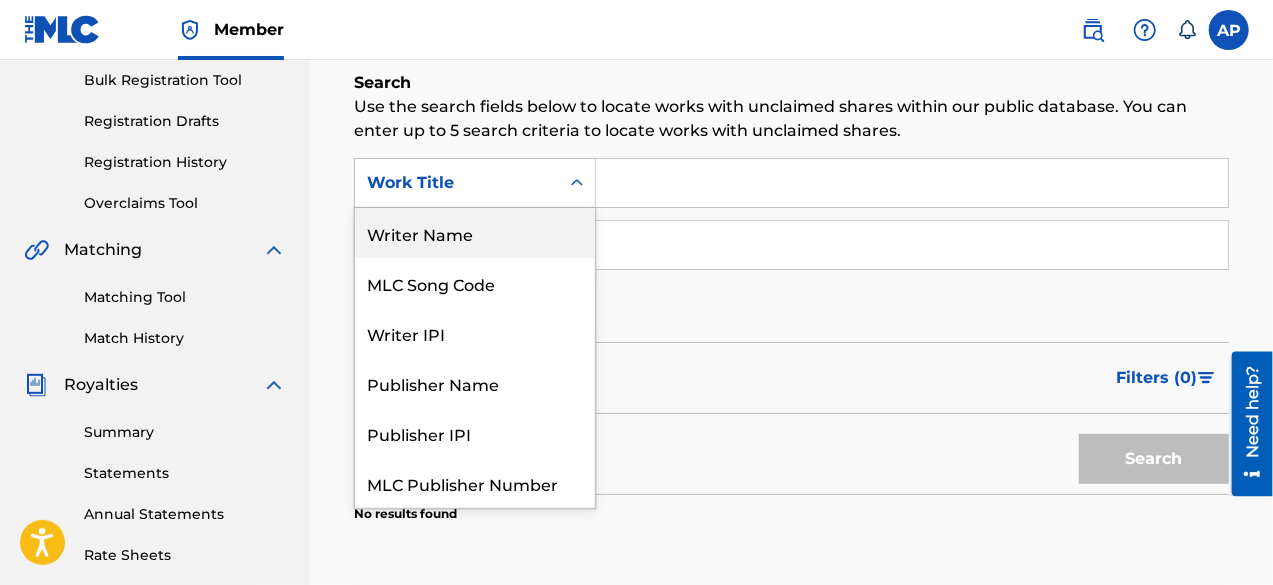 click on "Writer Name" at bounding box center (475, 233) 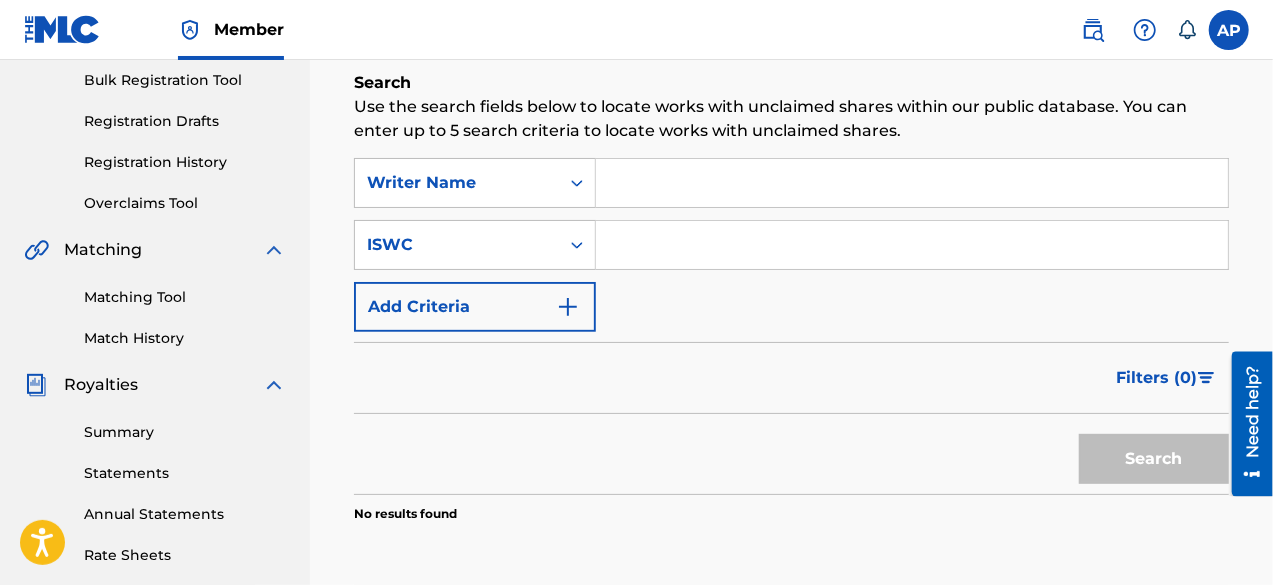 click at bounding box center [912, 183] 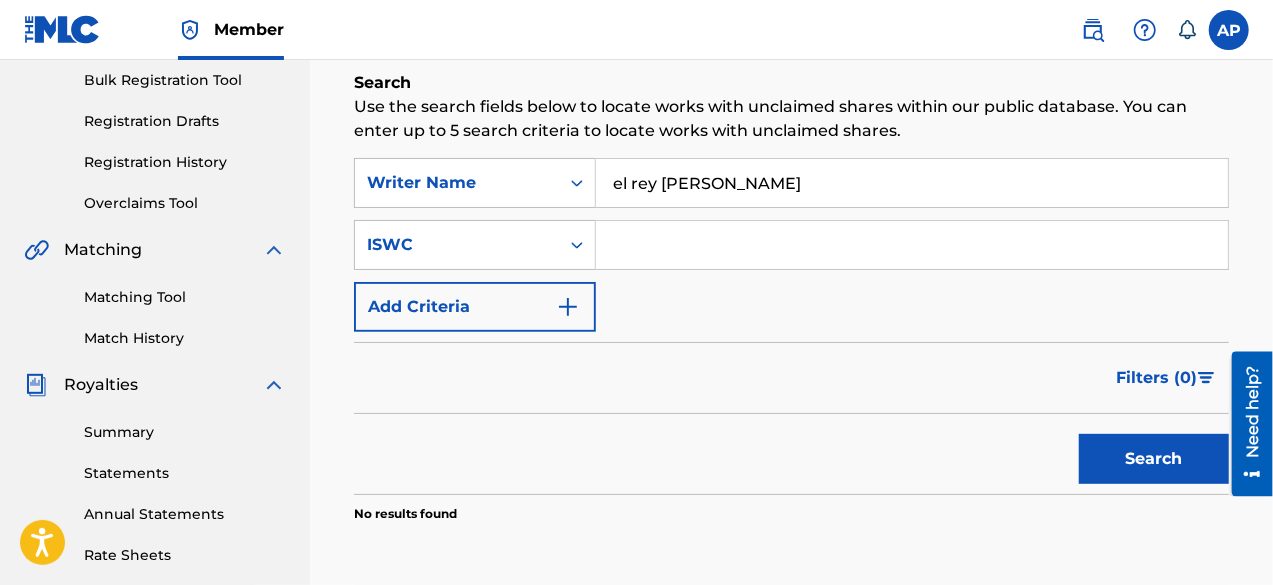click on "Search" at bounding box center (1154, 459) 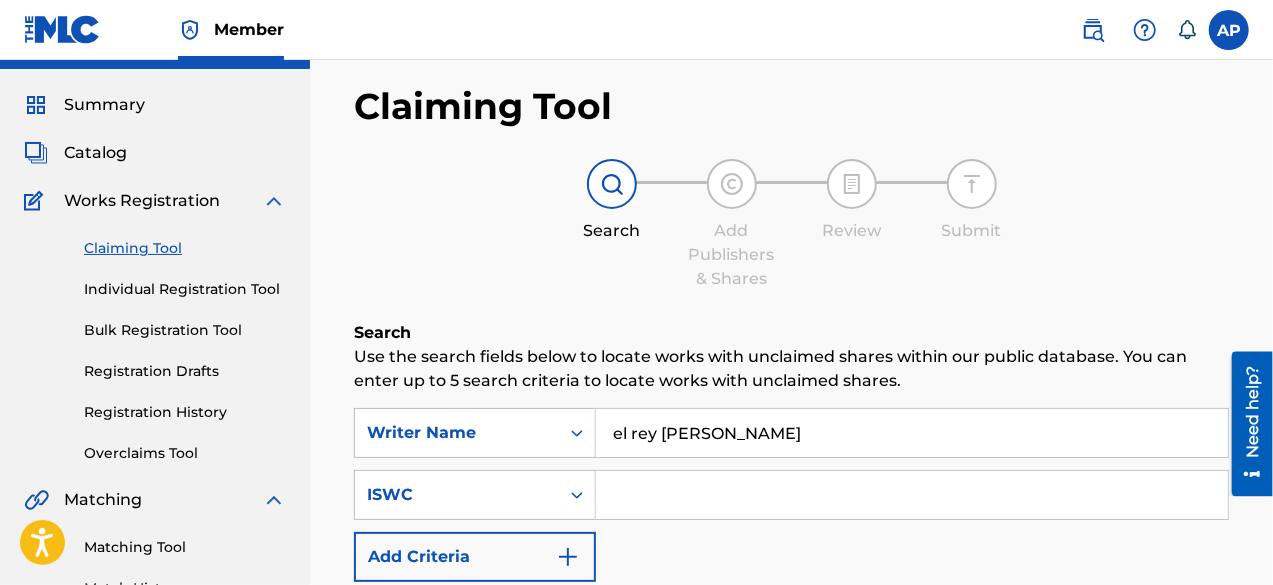 scroll, scrollTop: 43, scrollLeft: 0, axis: vertical 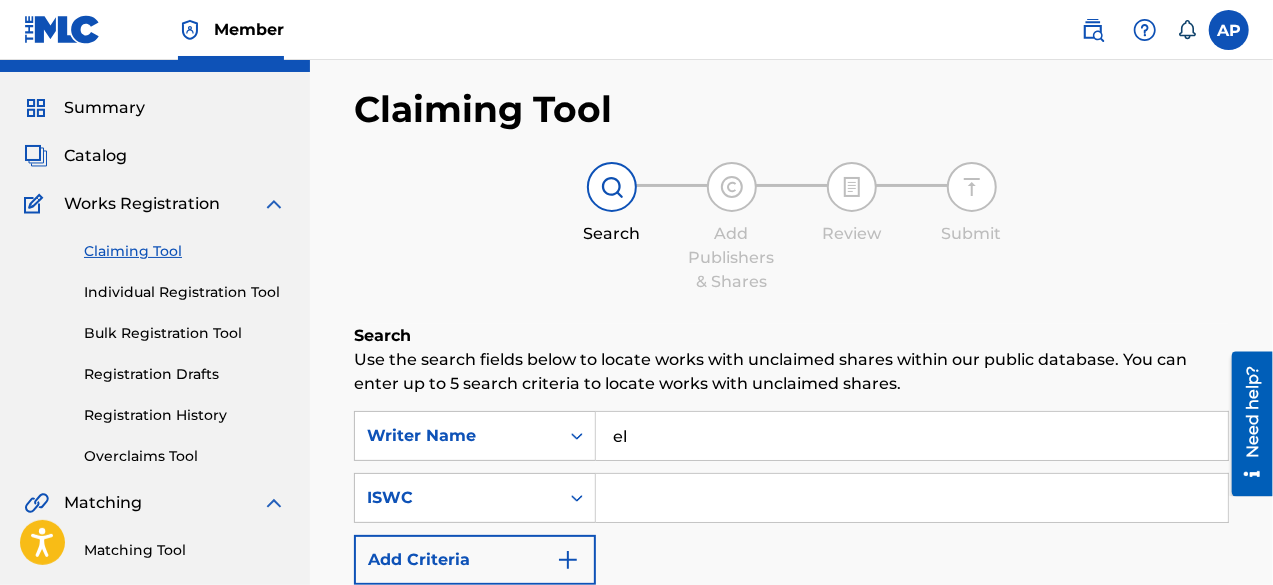 type on "e" 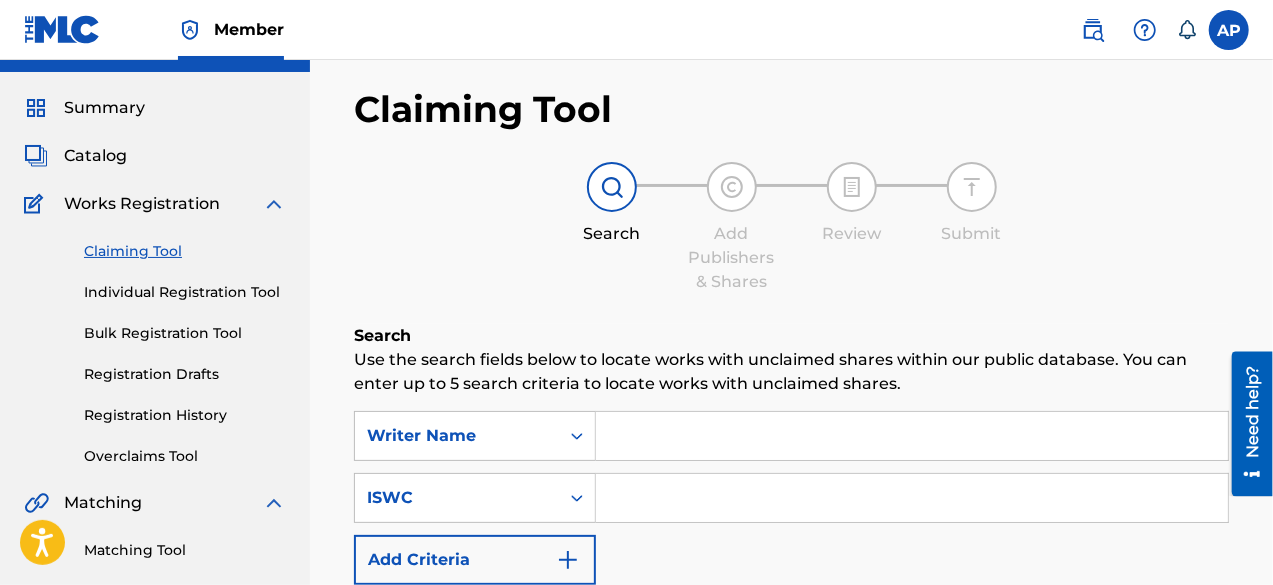 type 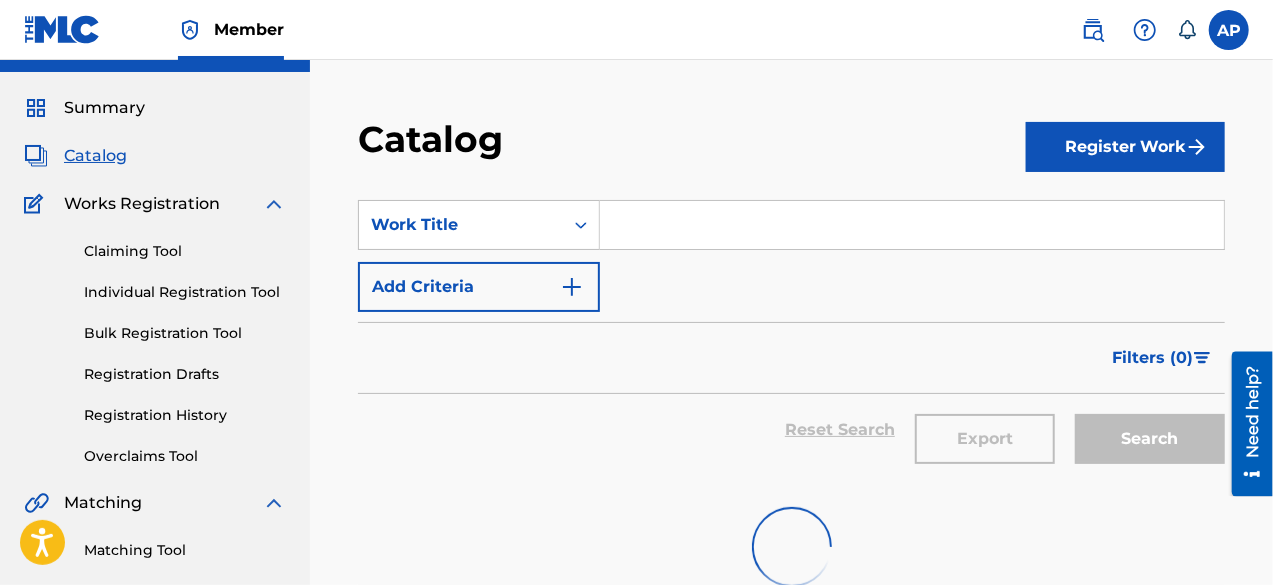 scroll, scrollTop: 0, scrollLeft: 0, axis: both 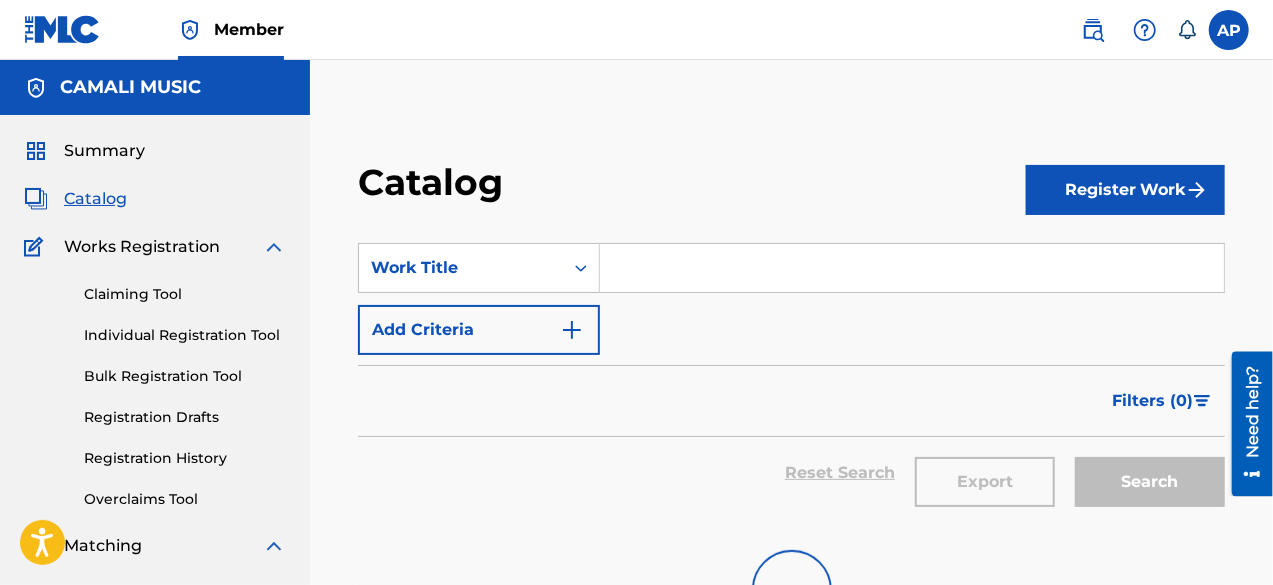 click on "Summary" at bounding box center (104, 151) 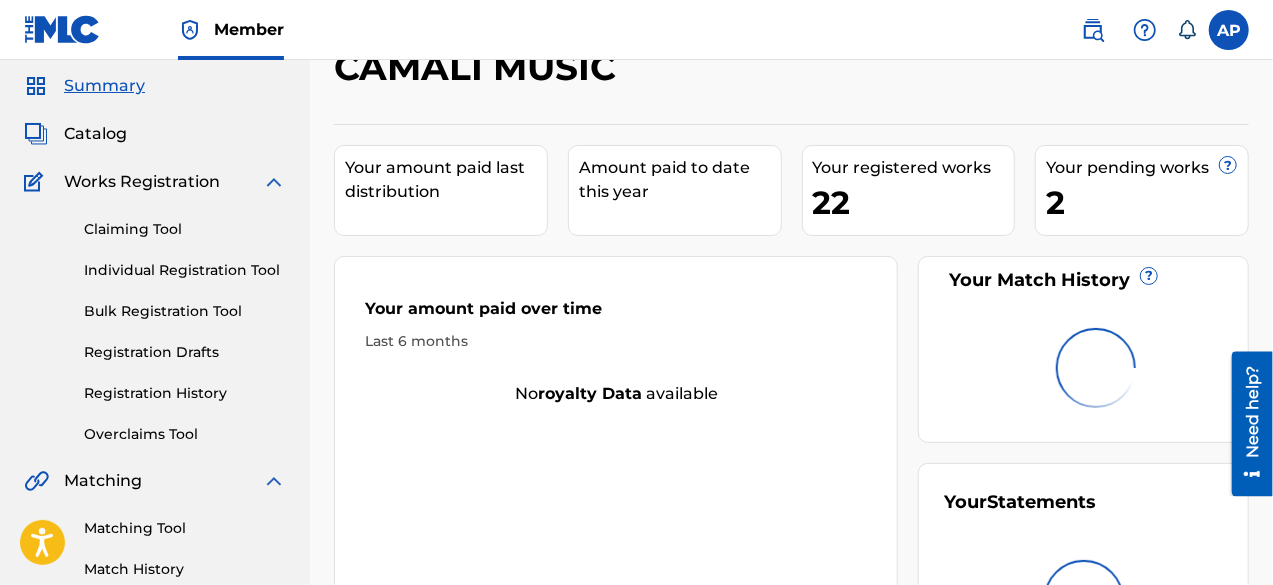 scroll, scrollTop: 63, scrollLeft: 0, axis: vertical 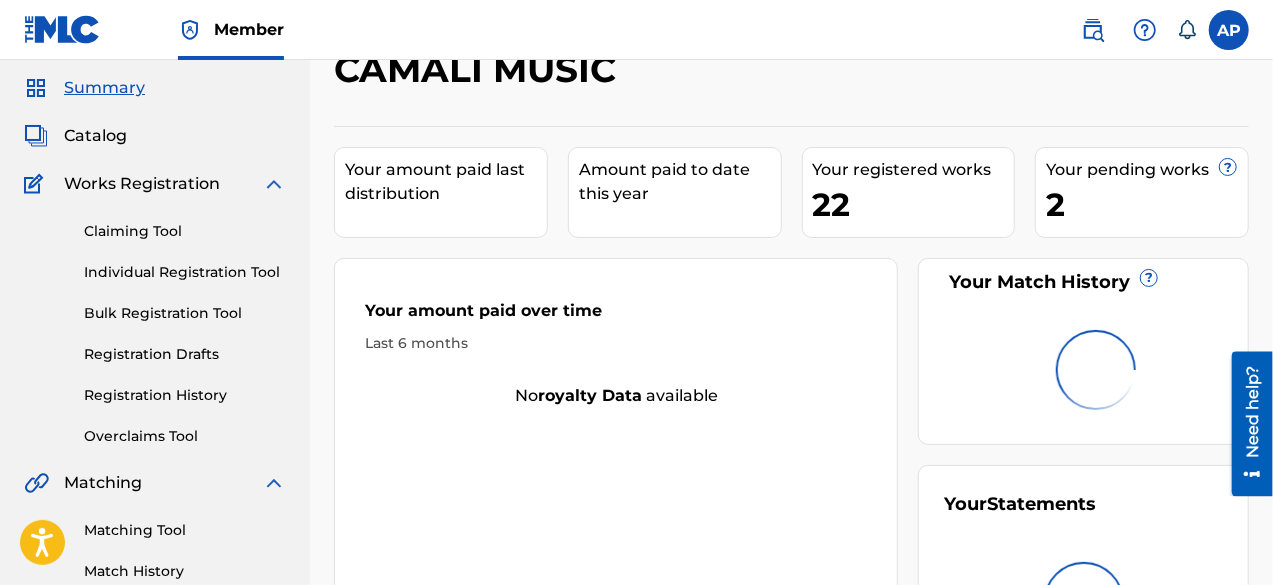 click on "Catalog" at bounding box center (95, 136) 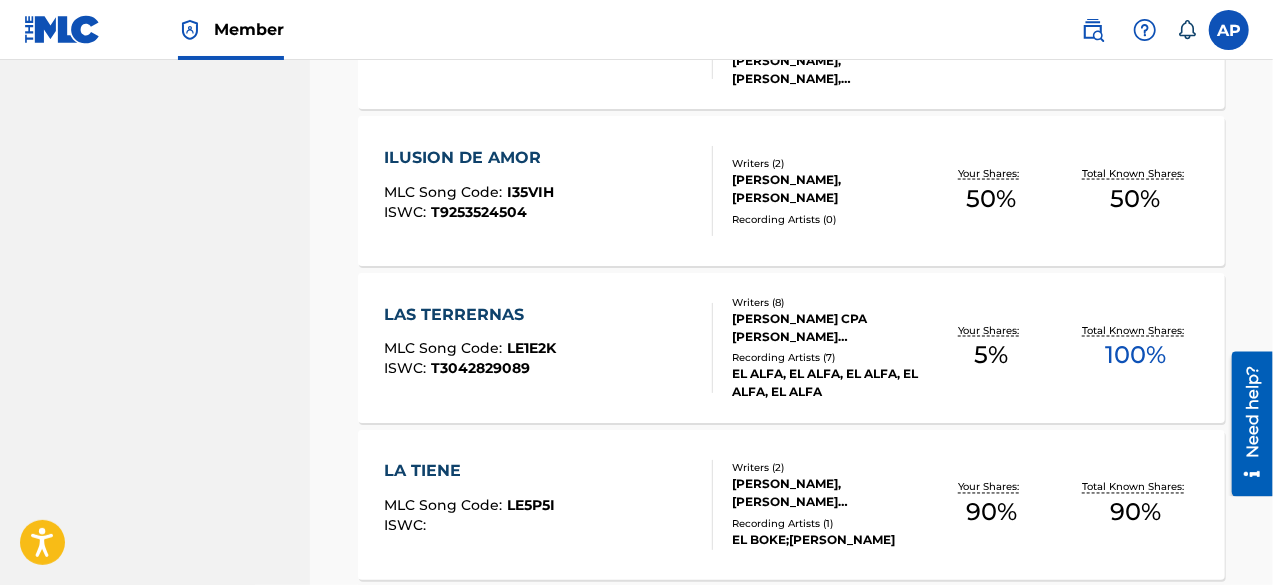 scroll, scrollTop: 1600, scrollLeft: 0, axis: vertical 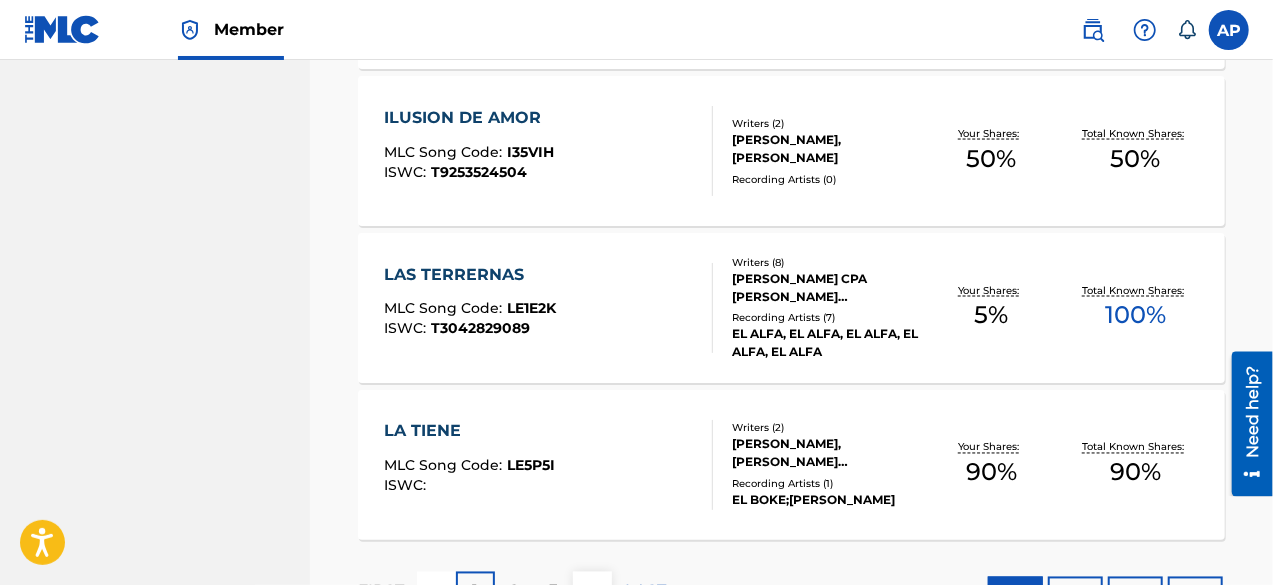 click on "LAS TERRERNAS MLC Song Code : LE1E2K ISWC : T3042829089" at bounding box center [548, 308] 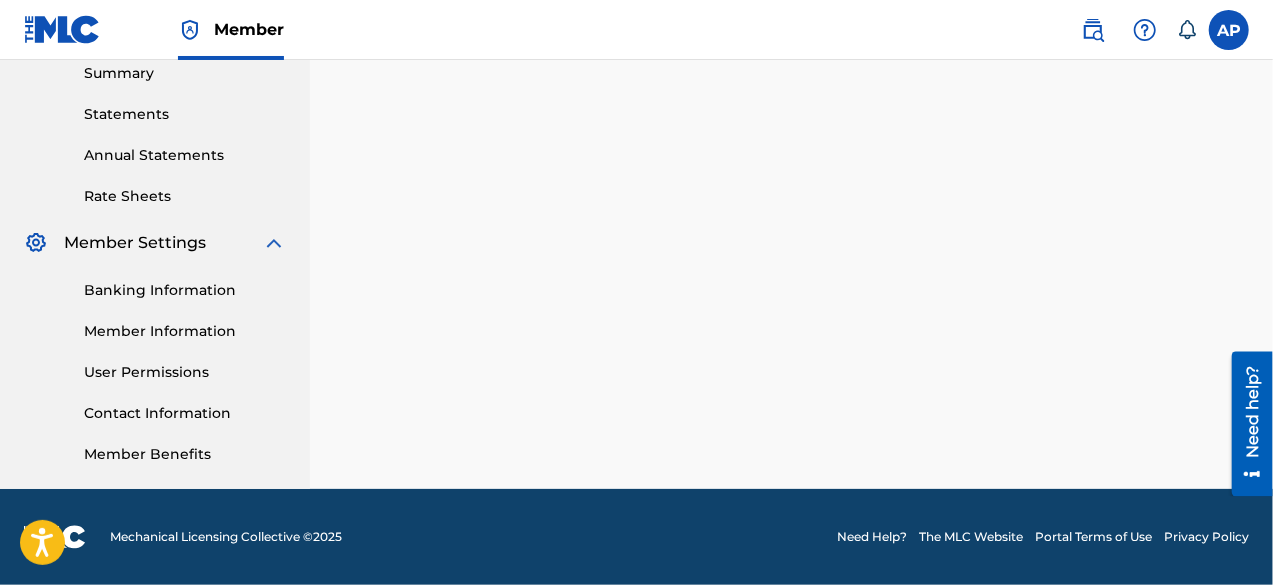 scroll, scrollTop: 0, scrollLeft: 0, axis: both 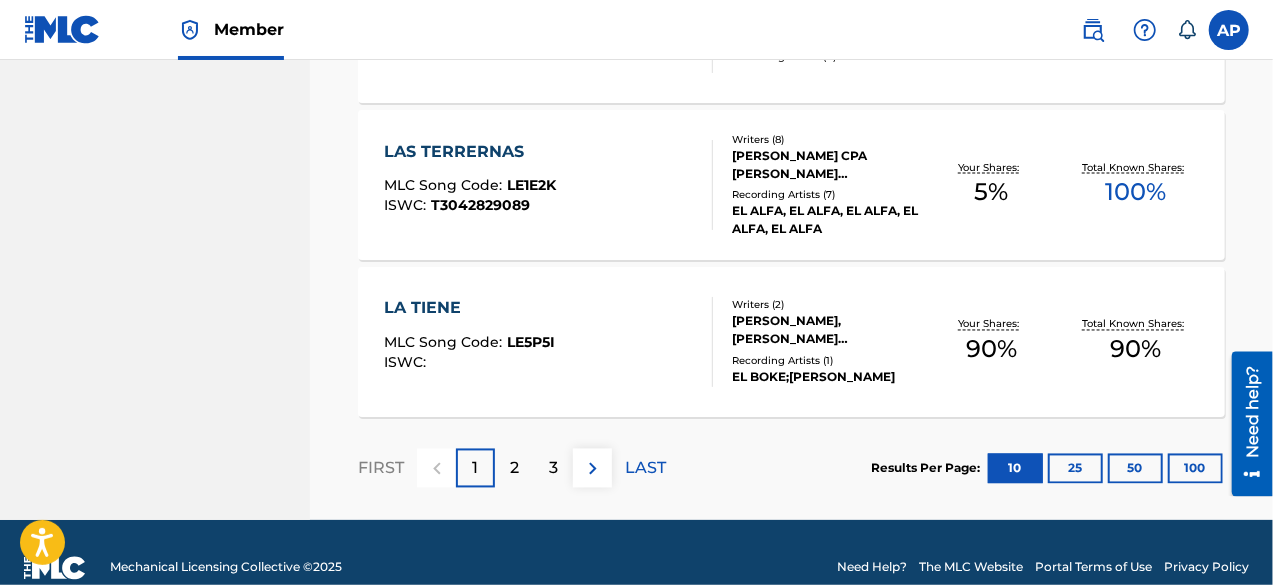 click on "2" at bounding box center [514, 469] 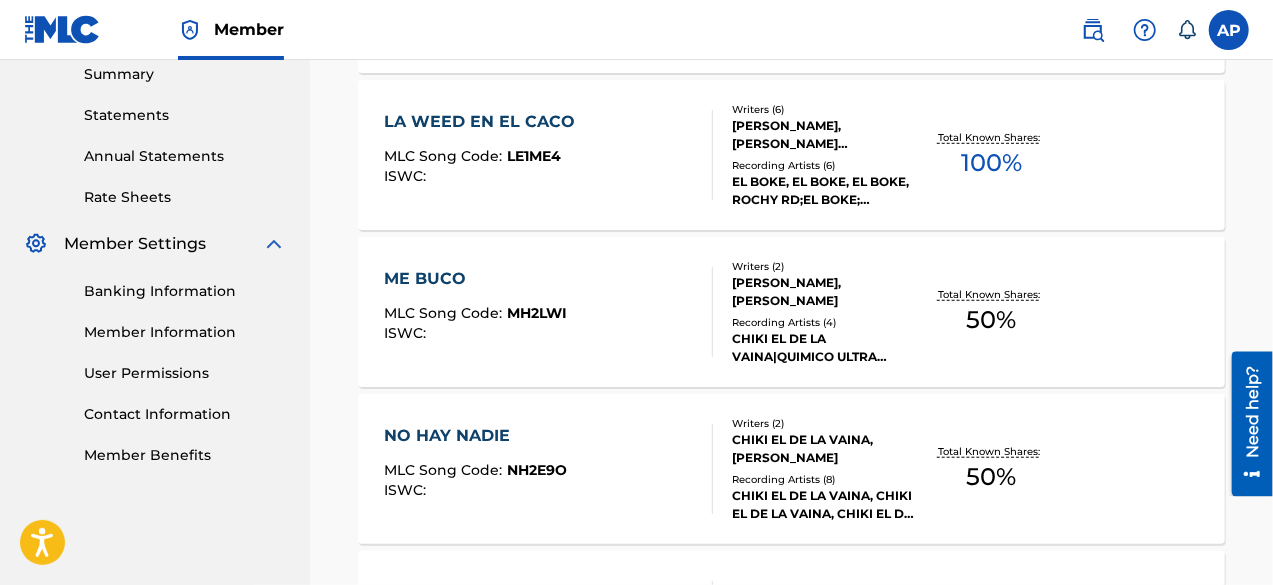 scroll, scrollTop: 1723, scrollLeft: 0, axis: vertical 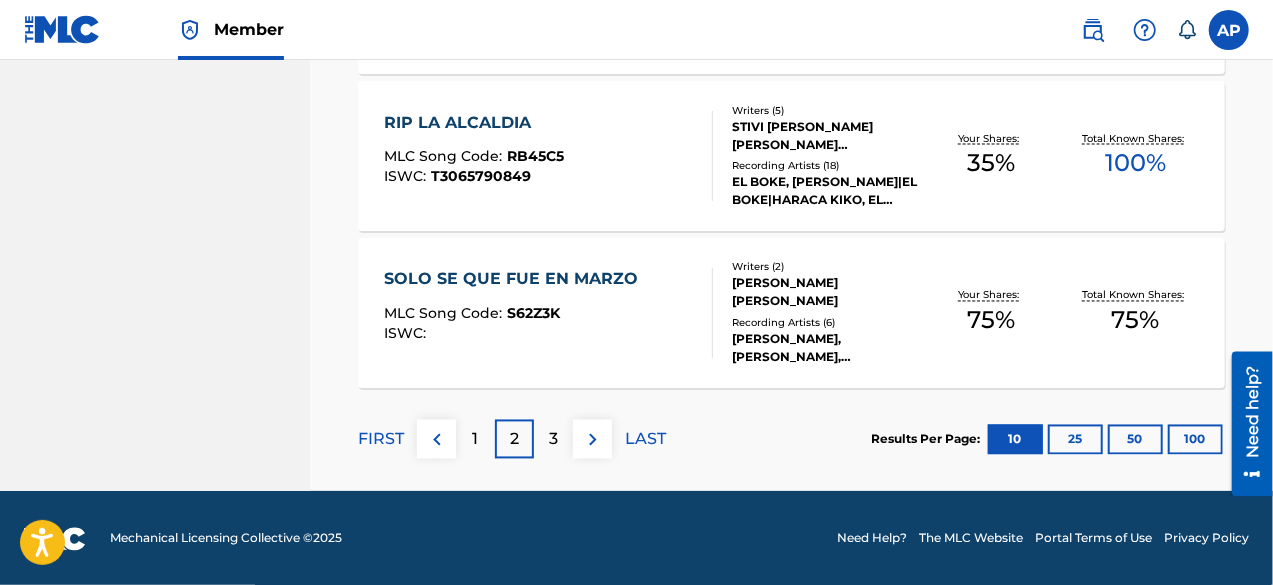 click on "3" at bounding box center (553, 440) 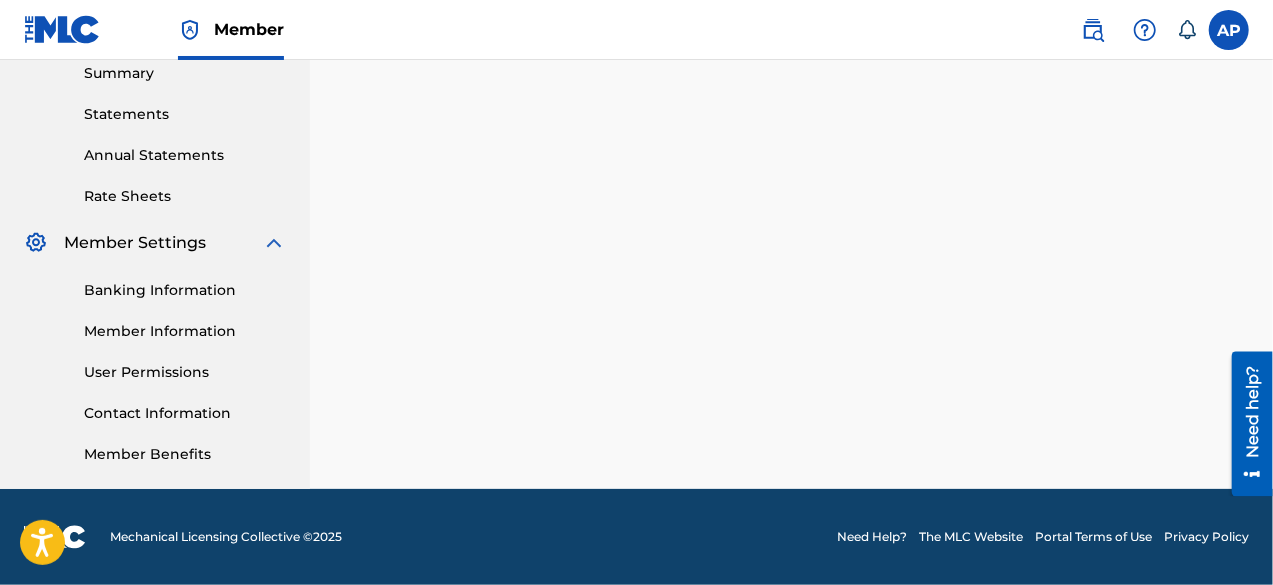 scroll, scrollTop: 654, scrollLeft: 0, axis: vertical 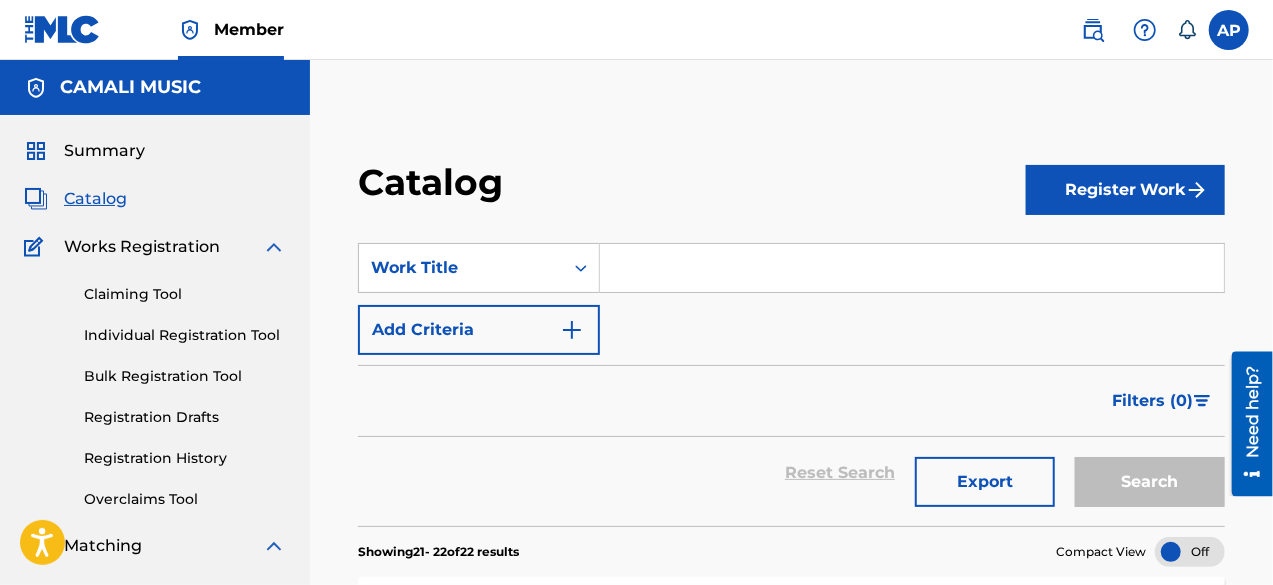 click at bounding box center [912, 268] 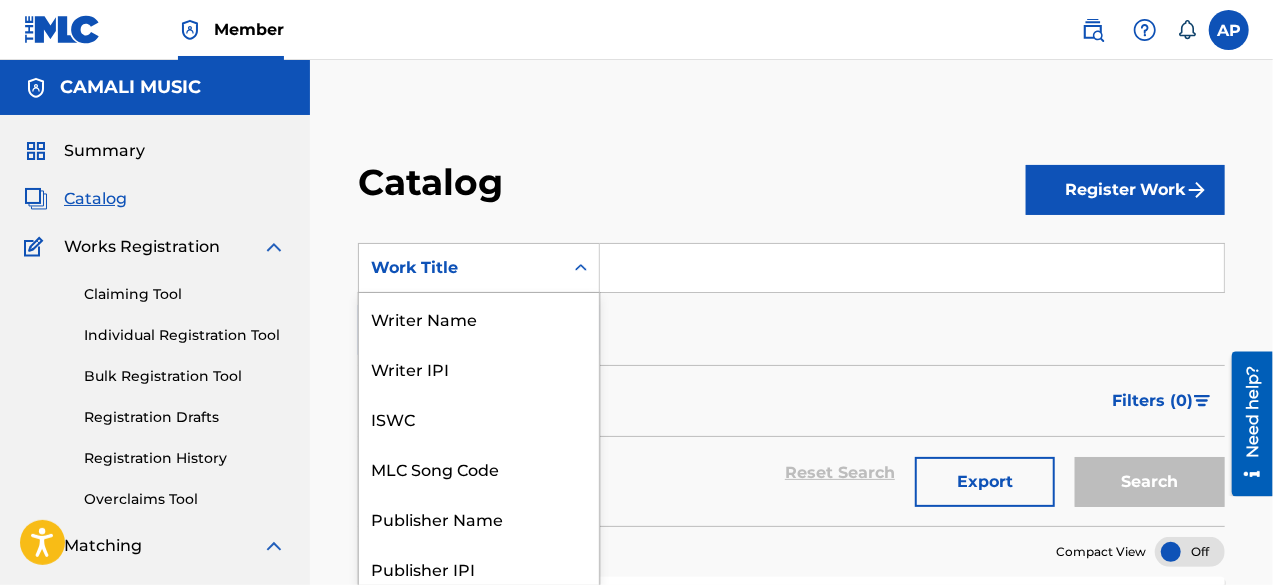 scroll, scrollTop: 8, scrollLeft: 0, axis: vertical 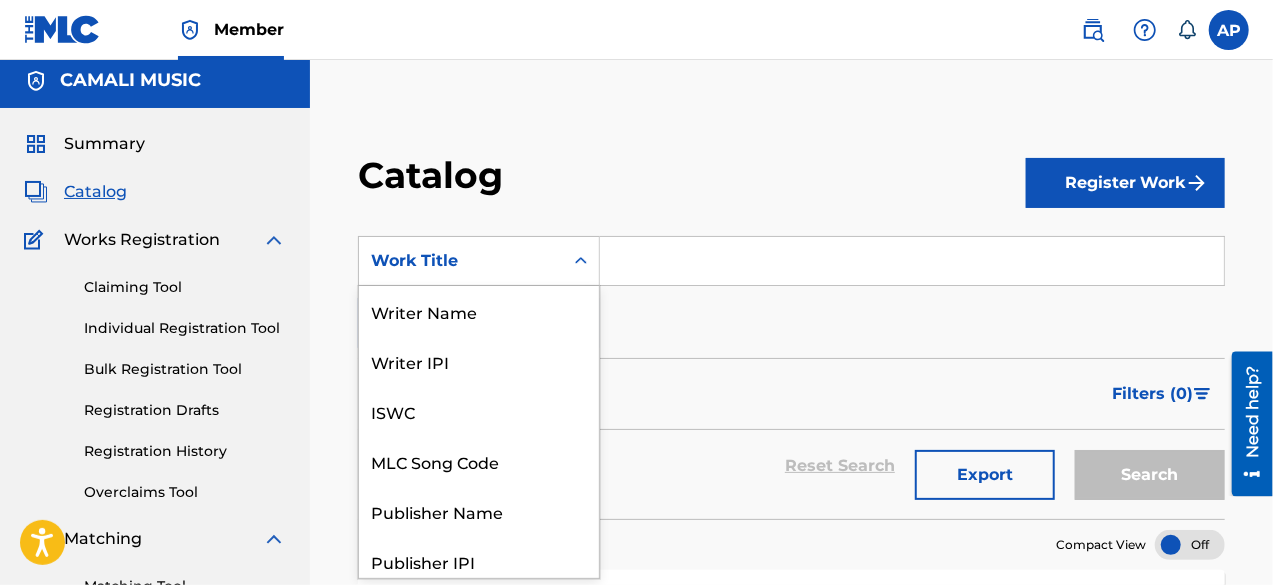 click 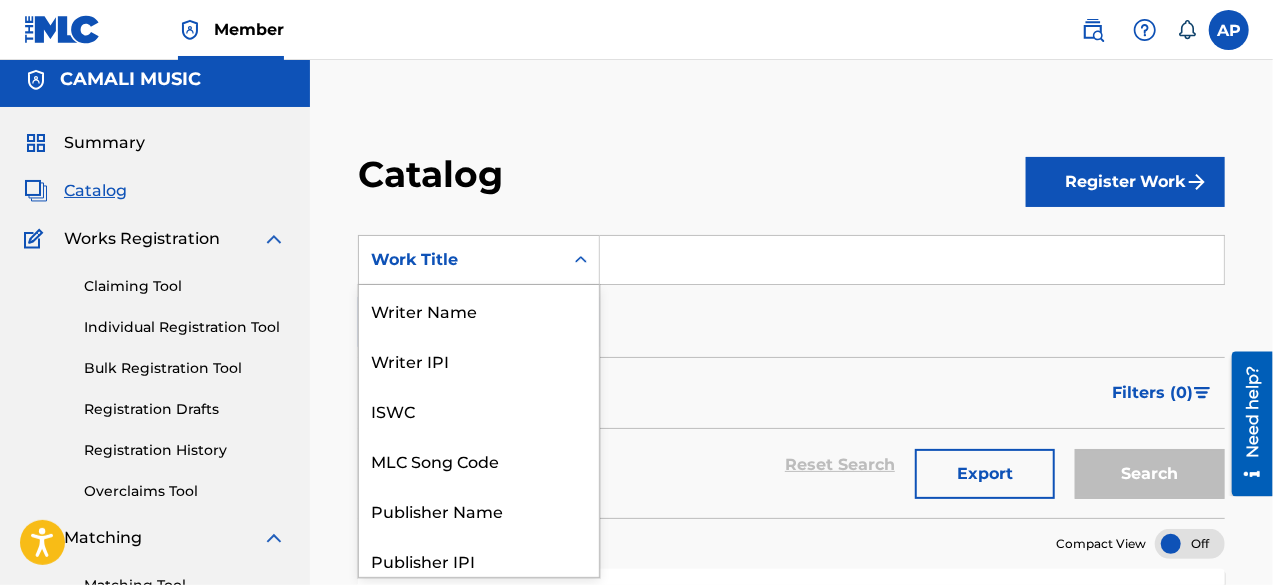 scroll, scrollTop: 300, scrollLeft: 0, axis: vertical 